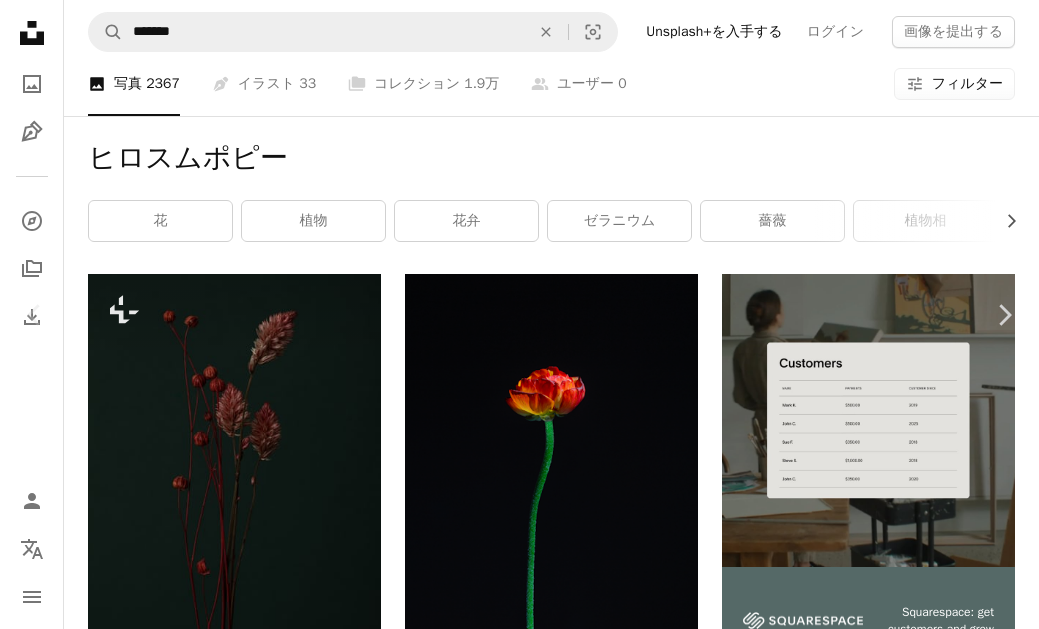 scroll, scrollTop: 9767, scrollLeft: 0, axis: vertical 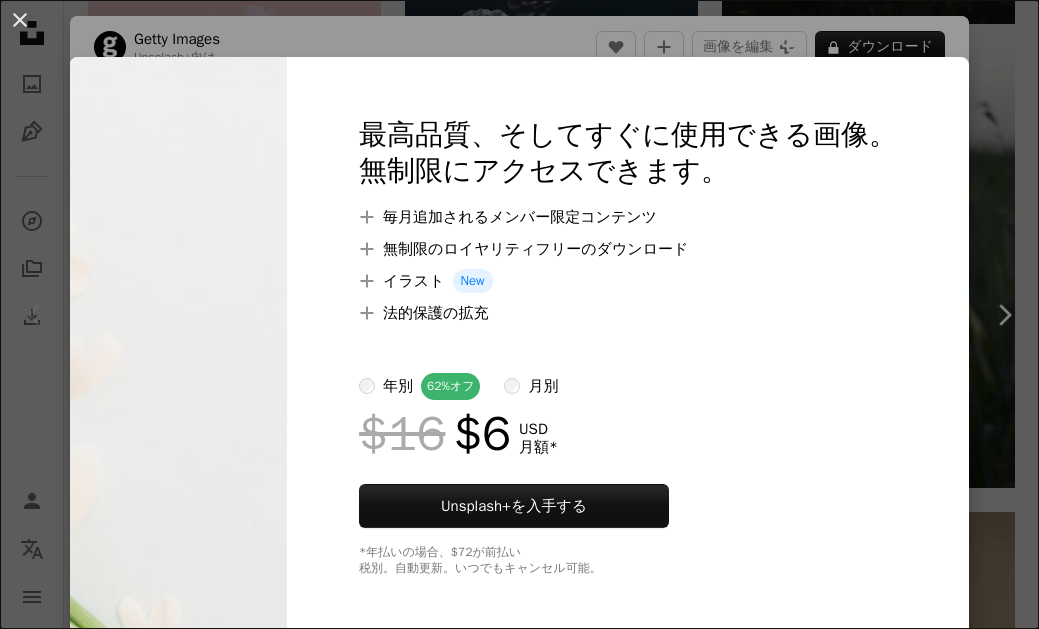click on "最高品質、そしてすぐに使用できる画像。 無制限にアクセスできます。 A plus sign 毎月追加されるメンバー限定コンテンツ A plus sign 無制限のロイヤリティフリーのダウンロード A plus sign イラスト  New A plus sign 法的保護の拡充 年別 62% オフ 月別 $16   $6 USD 月額 * Unsplash+ を入手する *年払いの場合、 $72 が前払い 税別。自動更新。いつでもキャンセル可能。" at bounding box center [628, 346] 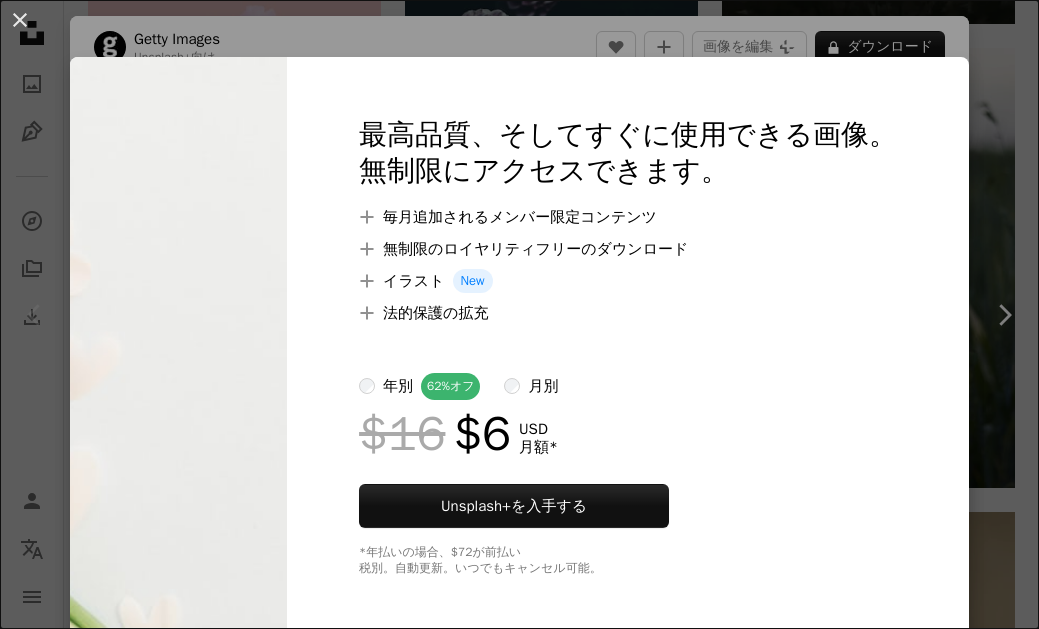 click on "A plus sign 毎月追加されるメンバー限定コンテンツ" at bounding box center [628, 217] 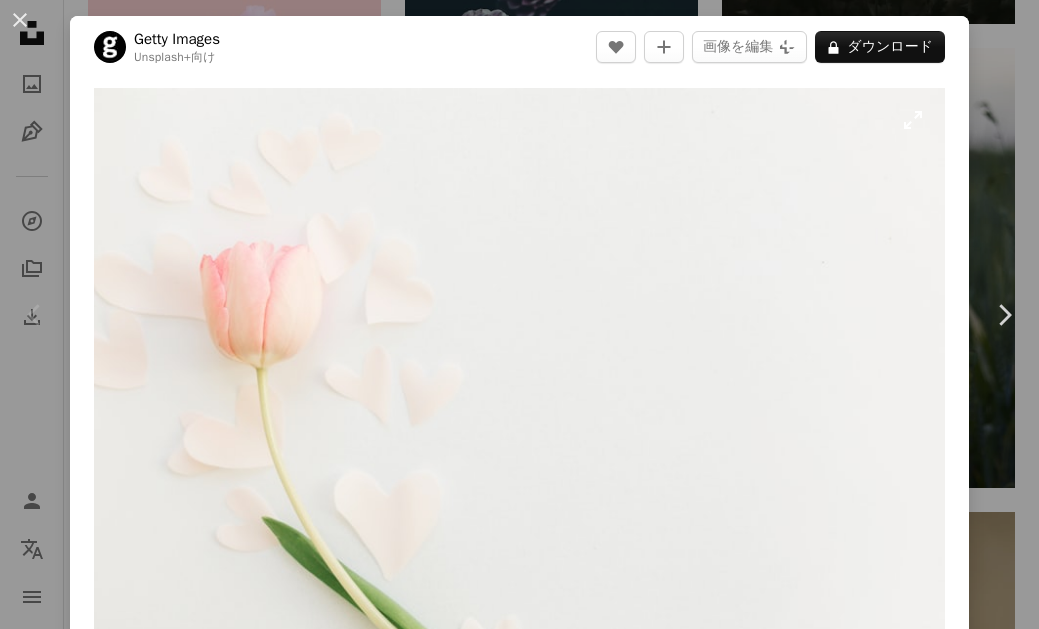 scroll, scrollTop: 123, scrollLeft: 0, axis: vertical 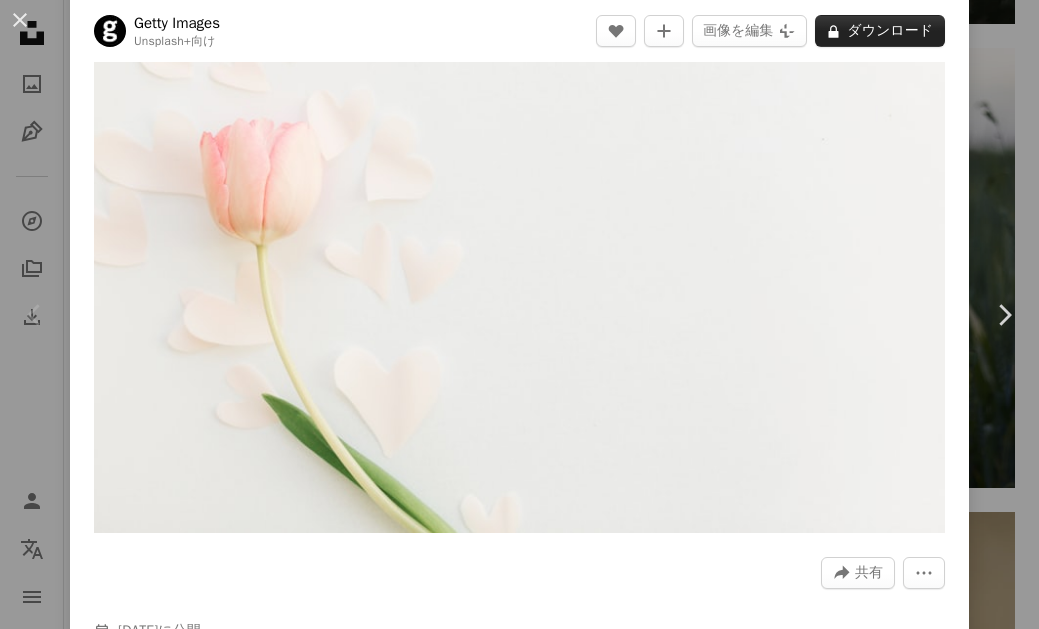 click on "A lock   ダウンロード" at bounding box center (880, 31) 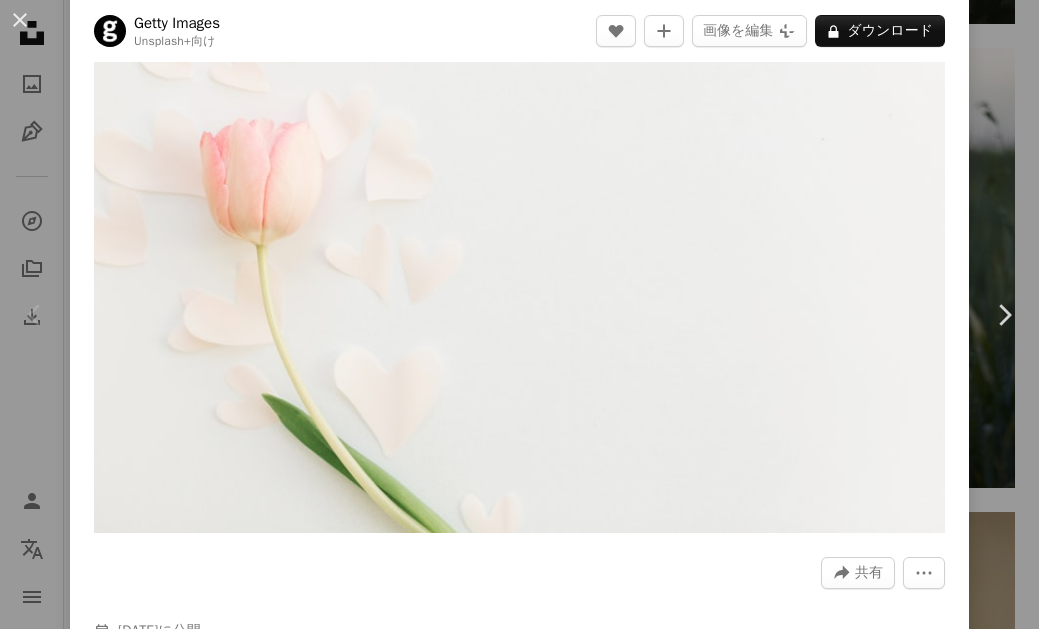 click on "An X shape 最高品質、そしてすぐに使用できる画像。 無制限にアクセスできます。 A plus sign 毎月追加されるメンバー限定コンテンツ A plus sign 無制限のロイヤリティフリーのダウンロード A plus sign イラスト  New A plus sign 法的保護の拡充 年別 62% オフ 月別 $16   $6 USD 月額 * Unsplash+ を入手する *年払いの場合、 $72 が前払い 税別。自動更新。いつでもキャンセル可能。" at bounding box center [519, 11955] 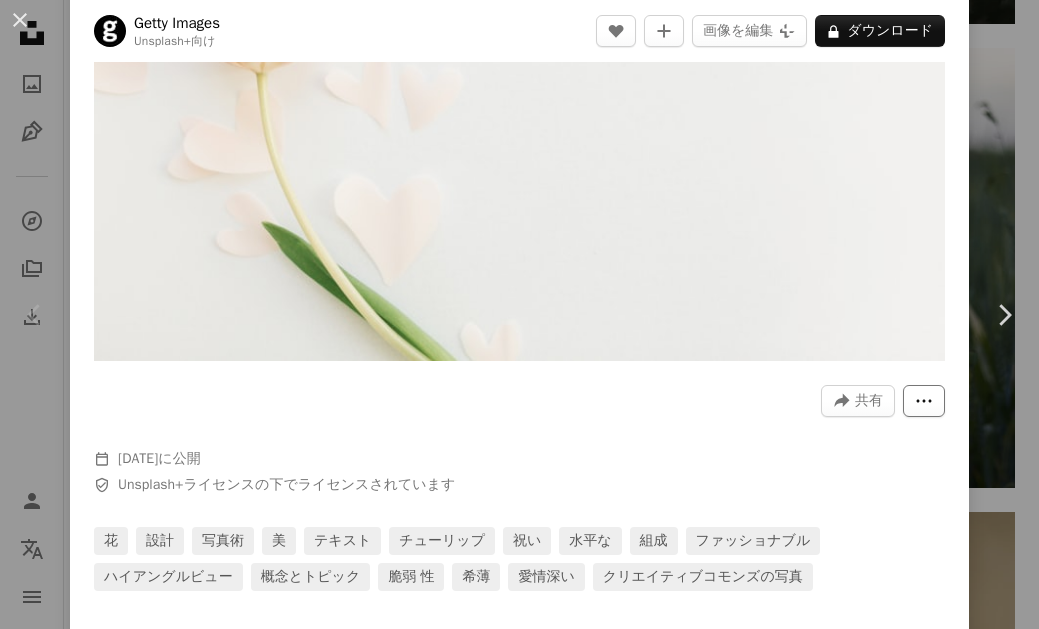 click on "More Actions" 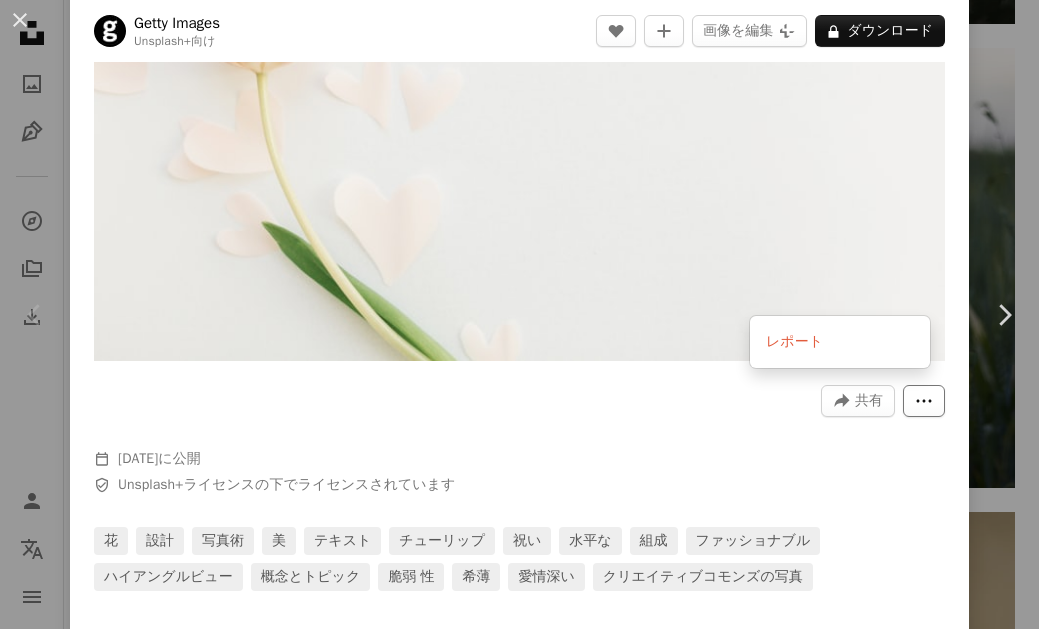click on "More Actions" 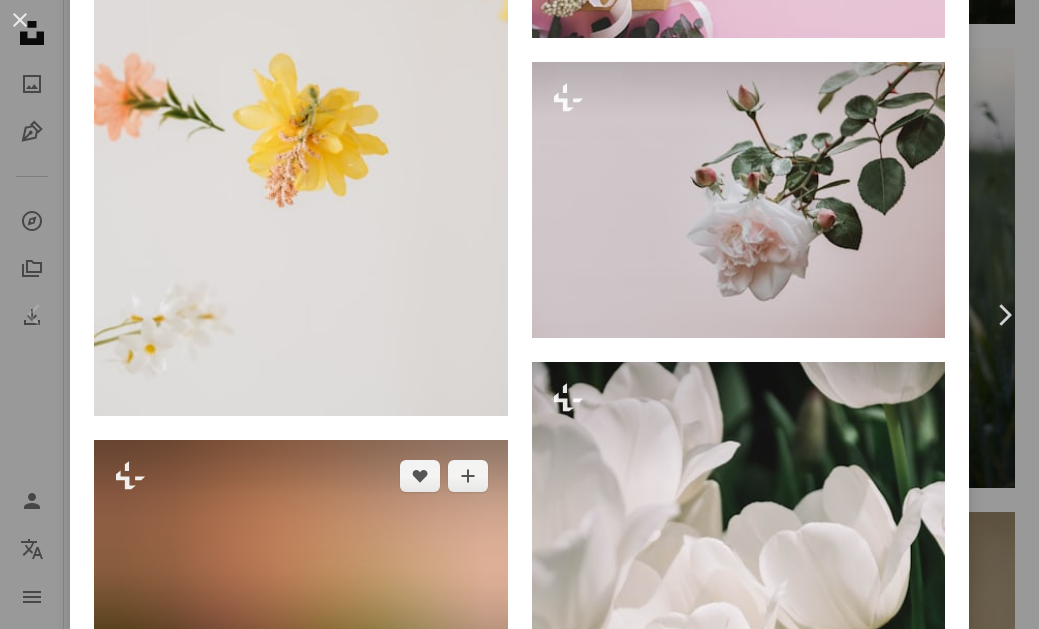 scroll, scrollTop: 8124, scrollLeft: 0, axis: vertical 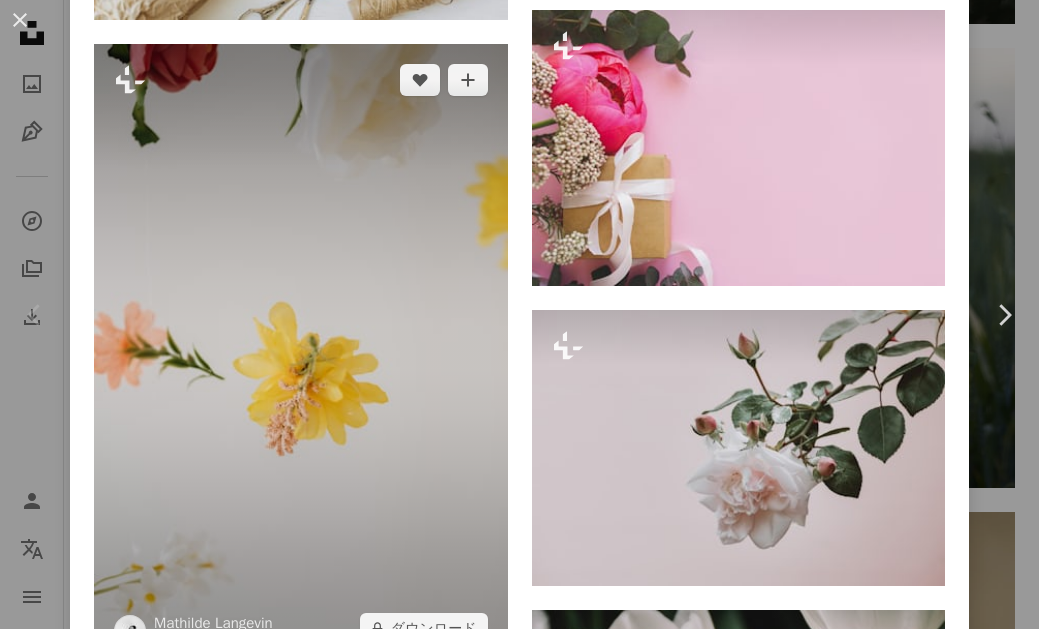 click at bounding box center [301, 354] 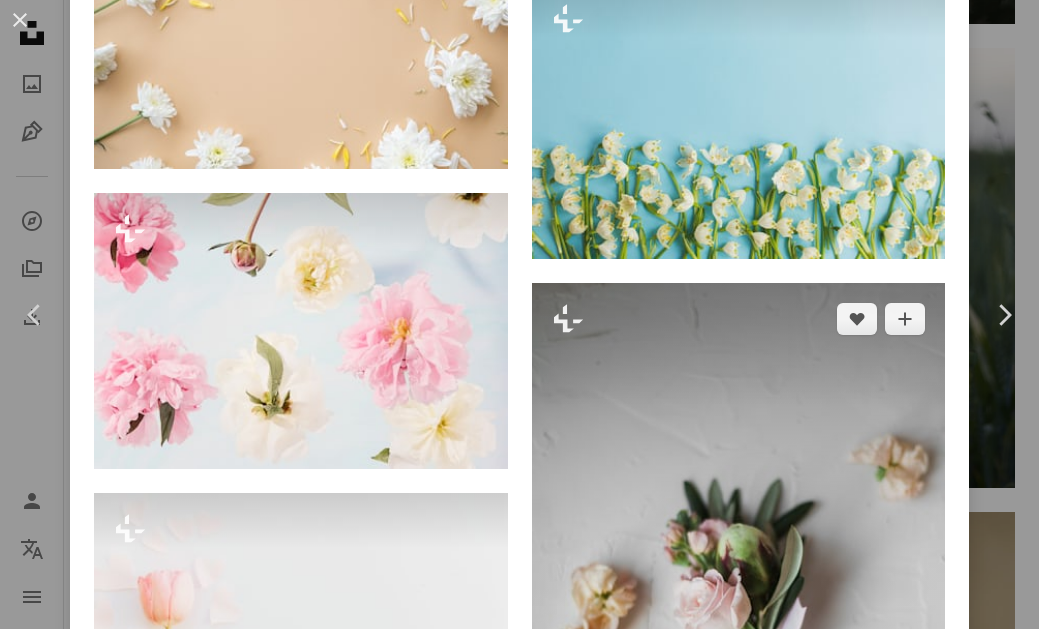 scroll, scrollTop: 5751, scrollLeft: 0, axis: vertical 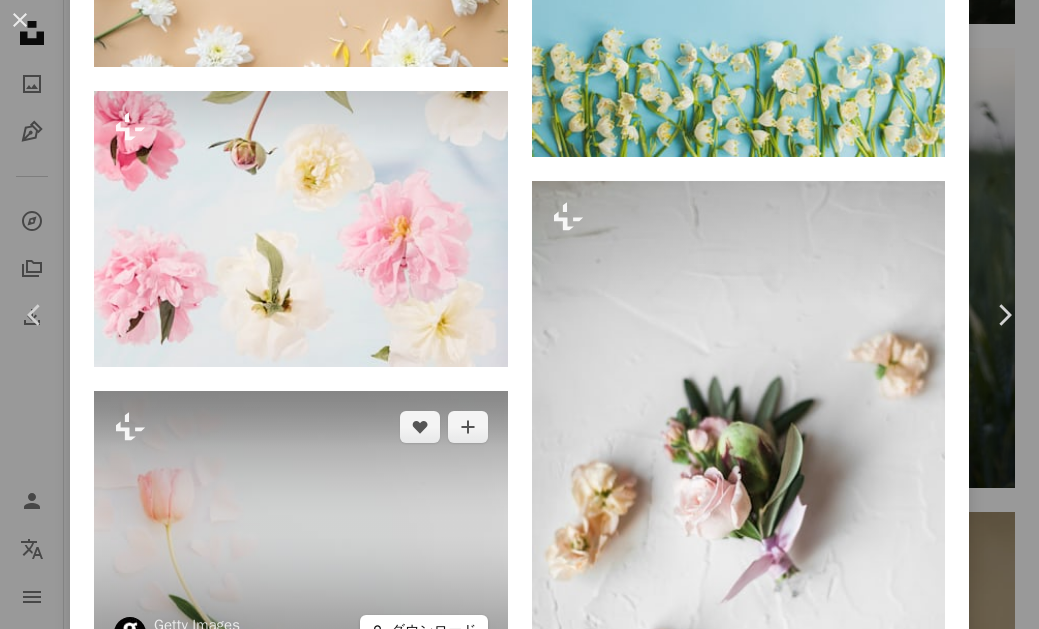 click on "A lock   ダウンロード" at bounding box center [424, 631] 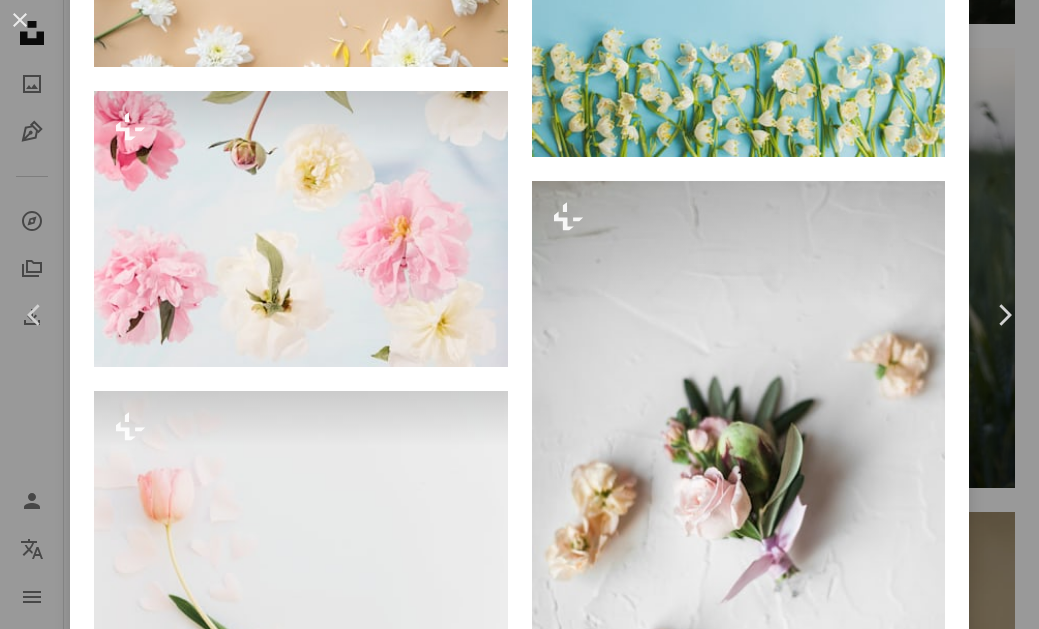 click on "An X shape 最高品質、そしてすぐに使用できる画像。 無制限にアクセスできます。 A plus sign 毎月追加されるメンバー限定コンテンツ A plus sign 無制限のロイヤリティフリーのダウンロード A plus sign イラスト  New A plus sign 法的保護の拡充 年別 62% オフ 月別 $16   $6 USD 月額 * Unsplash+ を入手する *年払いの場合、 $72 が前払い 税別。自動更新。いつでもキャンセル可能。" at bounding box center (519, 11955) 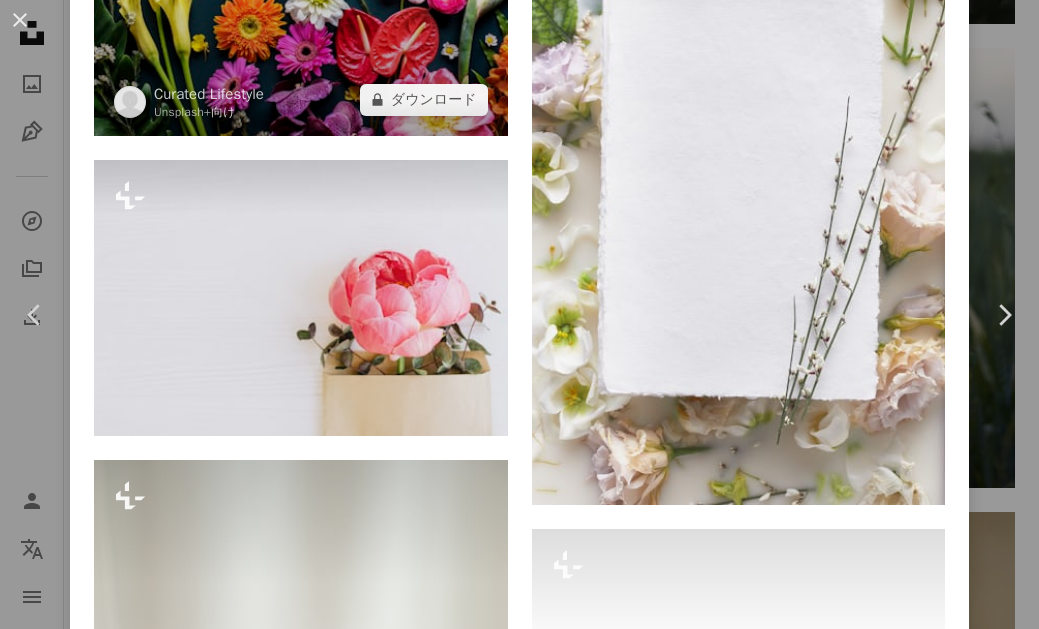 scroll, scrollTop: 9467, scrollLeft: 0, axis: vertical 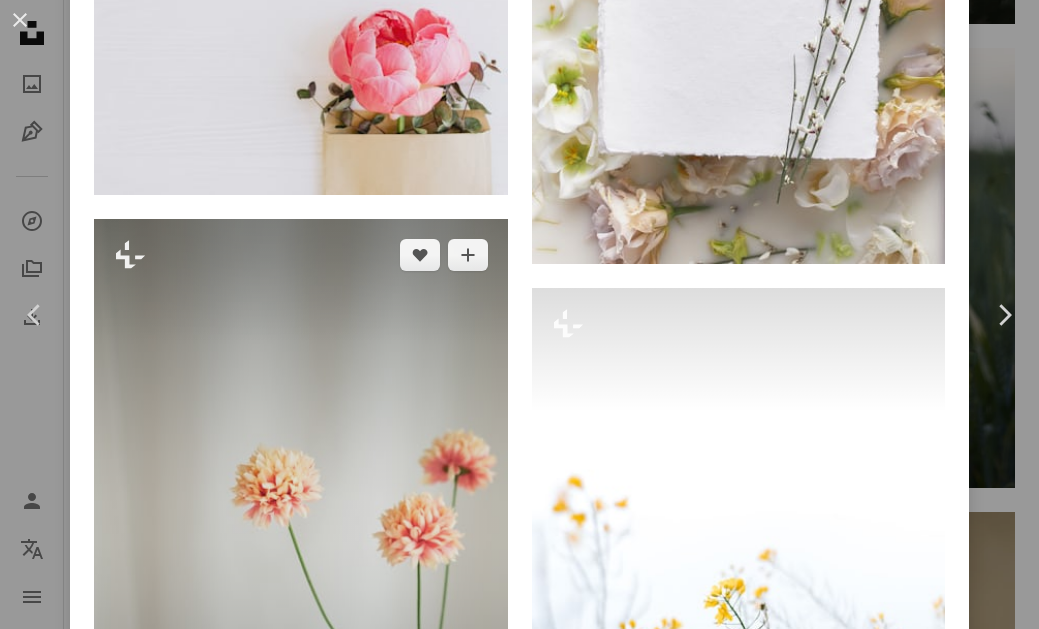 click at bounding box center [301, 529] 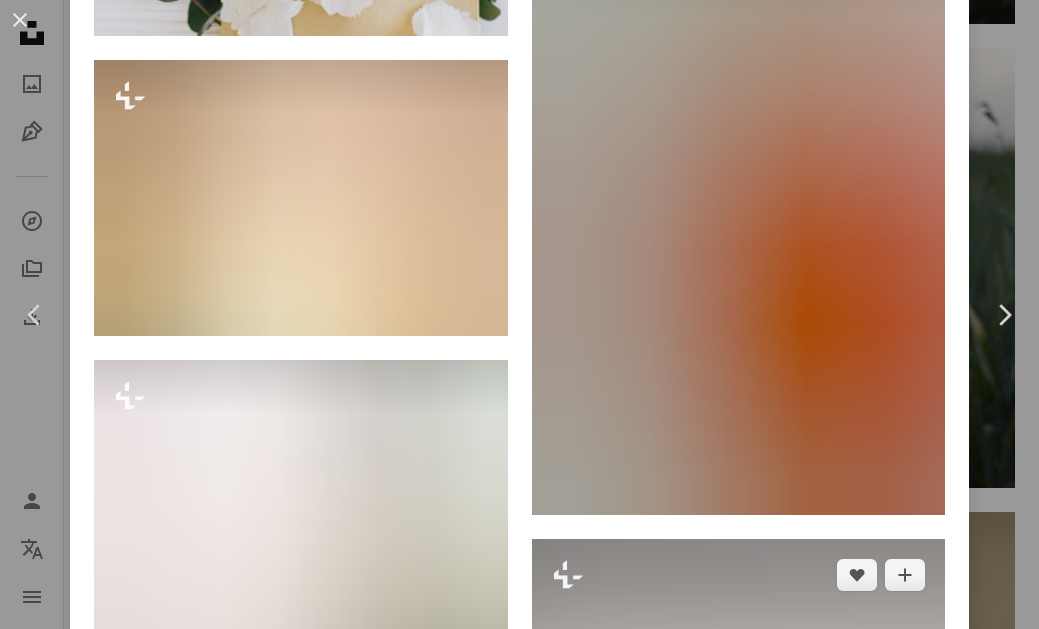 scroll, scrollTop: 33911, scrollLeft: 0, axis: vertical 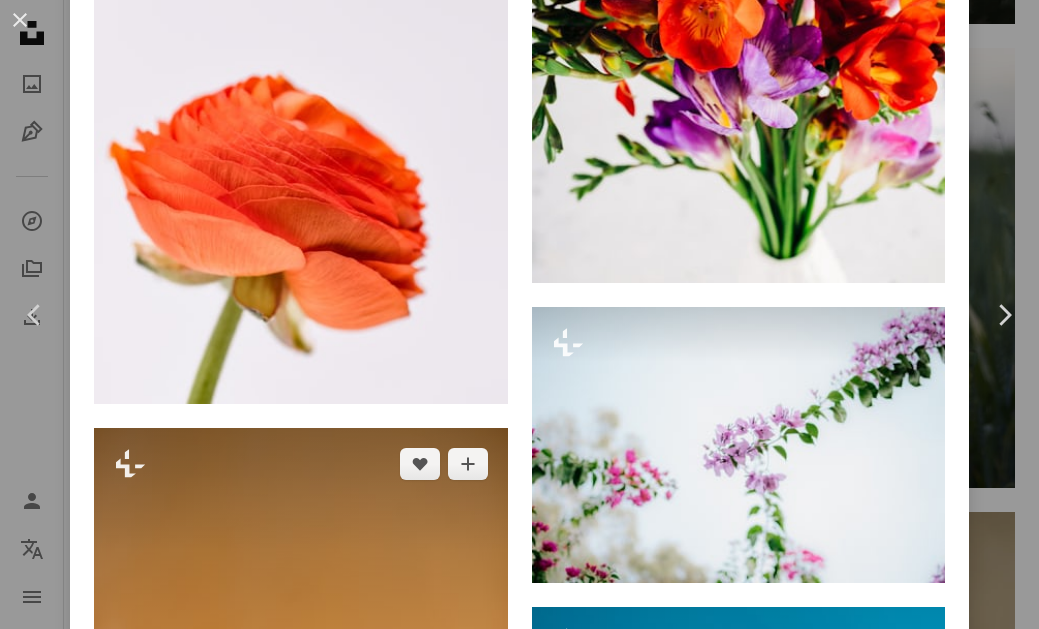 click at bounding box center [301, 737] 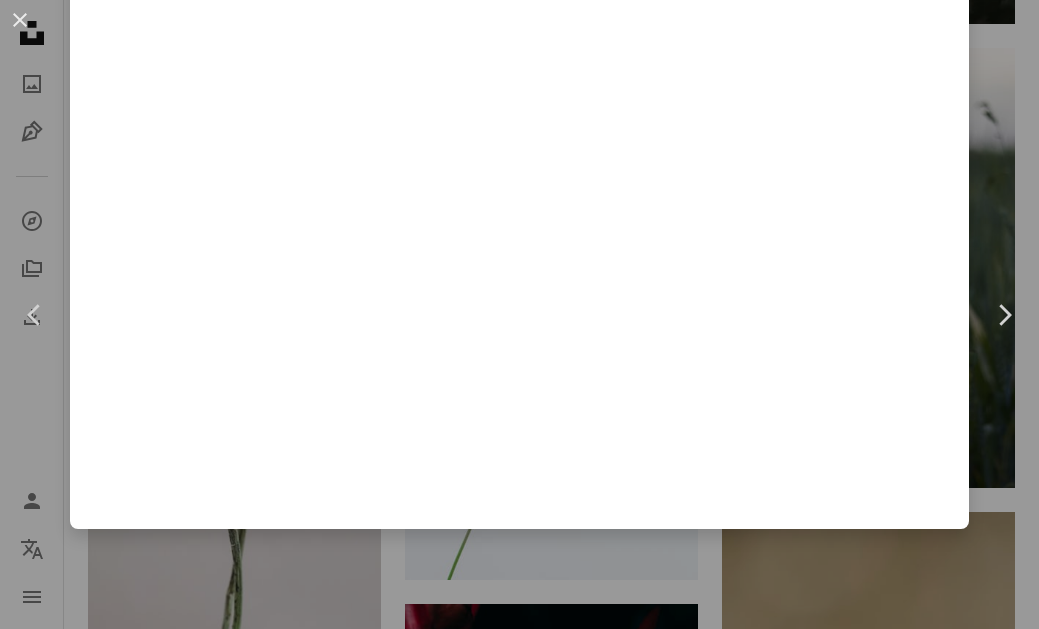 scroll, scrollTop: 0, scrollLeft: 0, axis: both 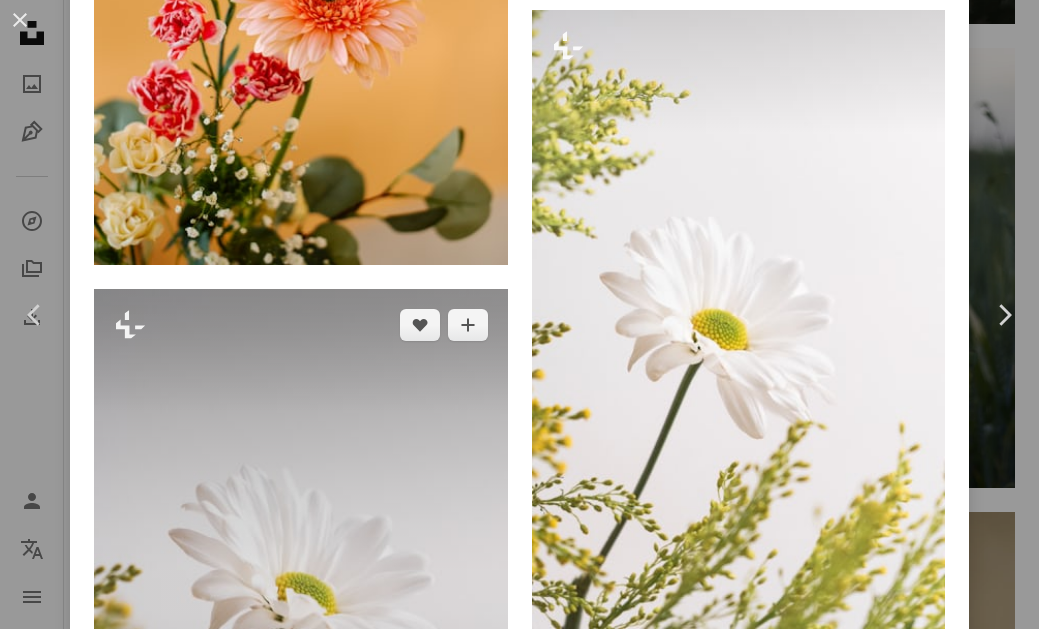 click at bounding box center (301, 598) 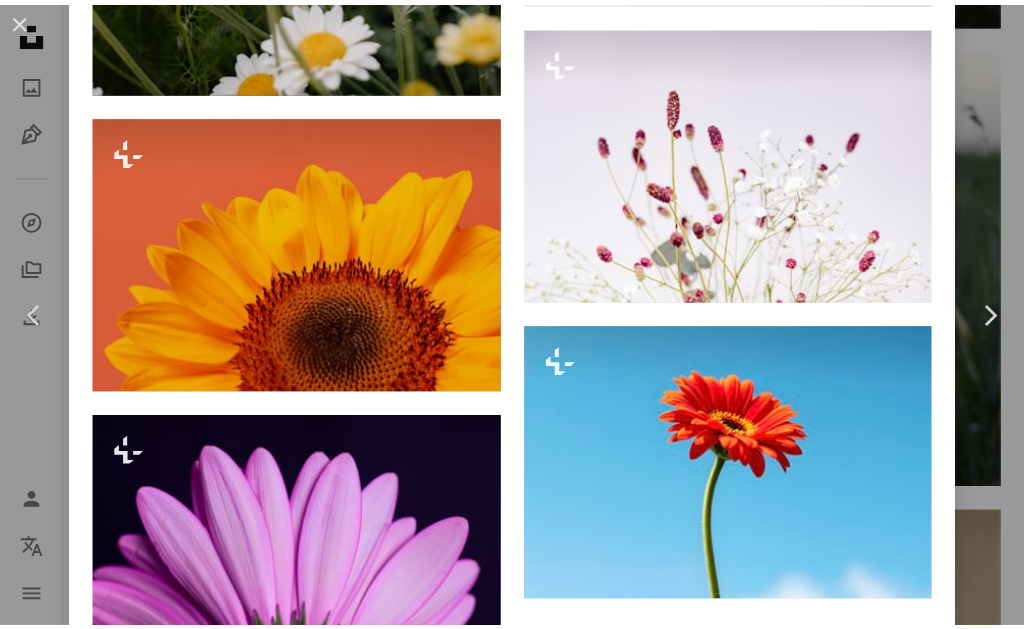 scroll, scrollTop: 14291, scrollLeft: 0, axis: vertical 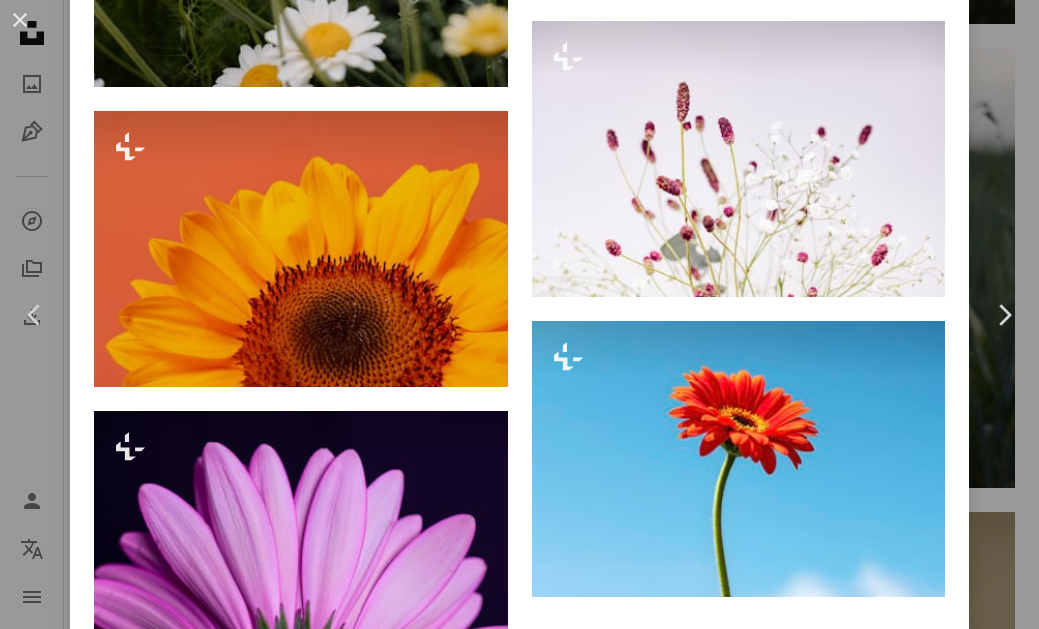 click on "[FIRST] [LAST] [DATE]" at bounding box center (519, 314) 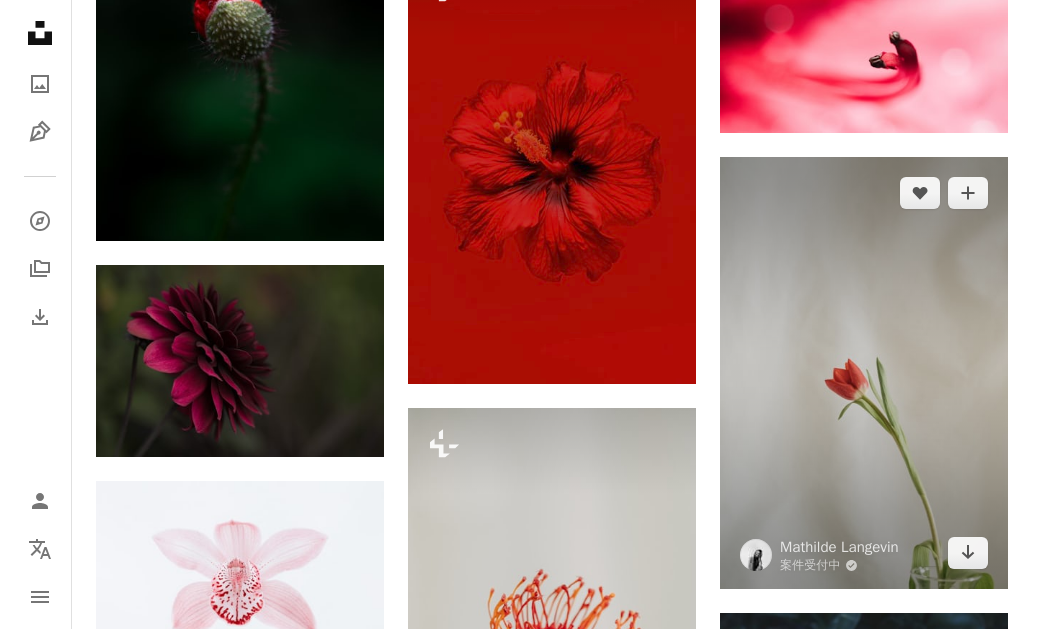 scroll, scrollTop: 3480, scrollLeft: 0, axis: vertical 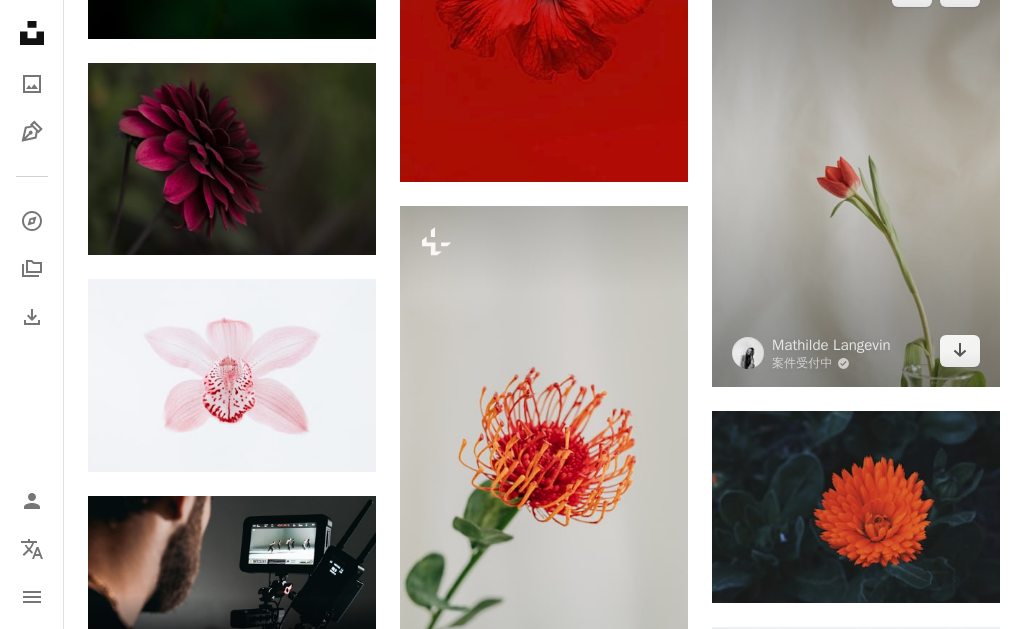 click at bounding box center [856, 171] 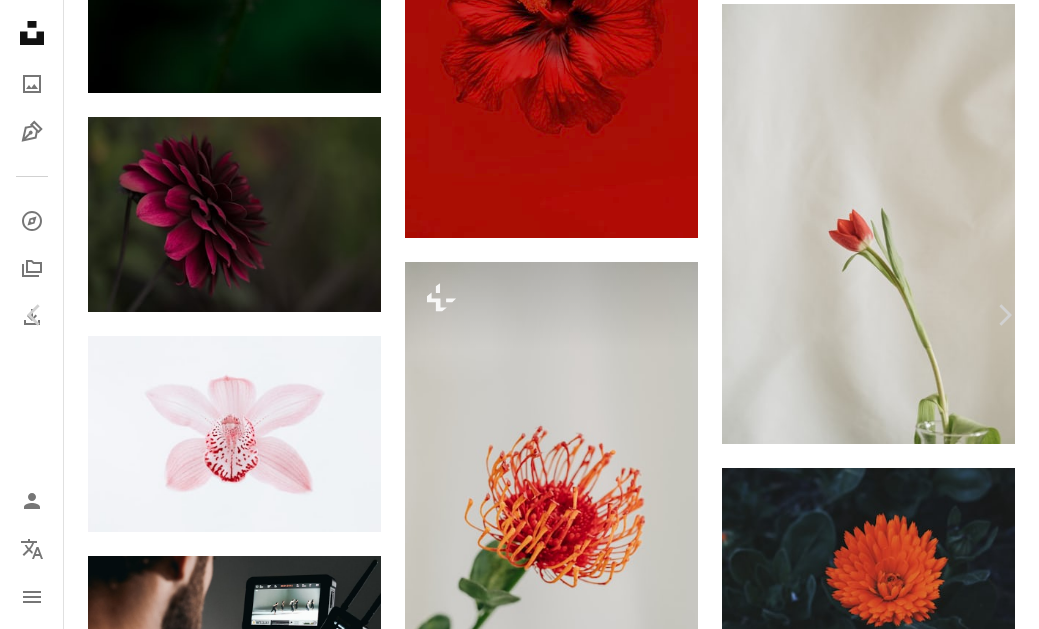 scroll, scrollTop: 2391, scrollLeft: 0, axis: vertical 